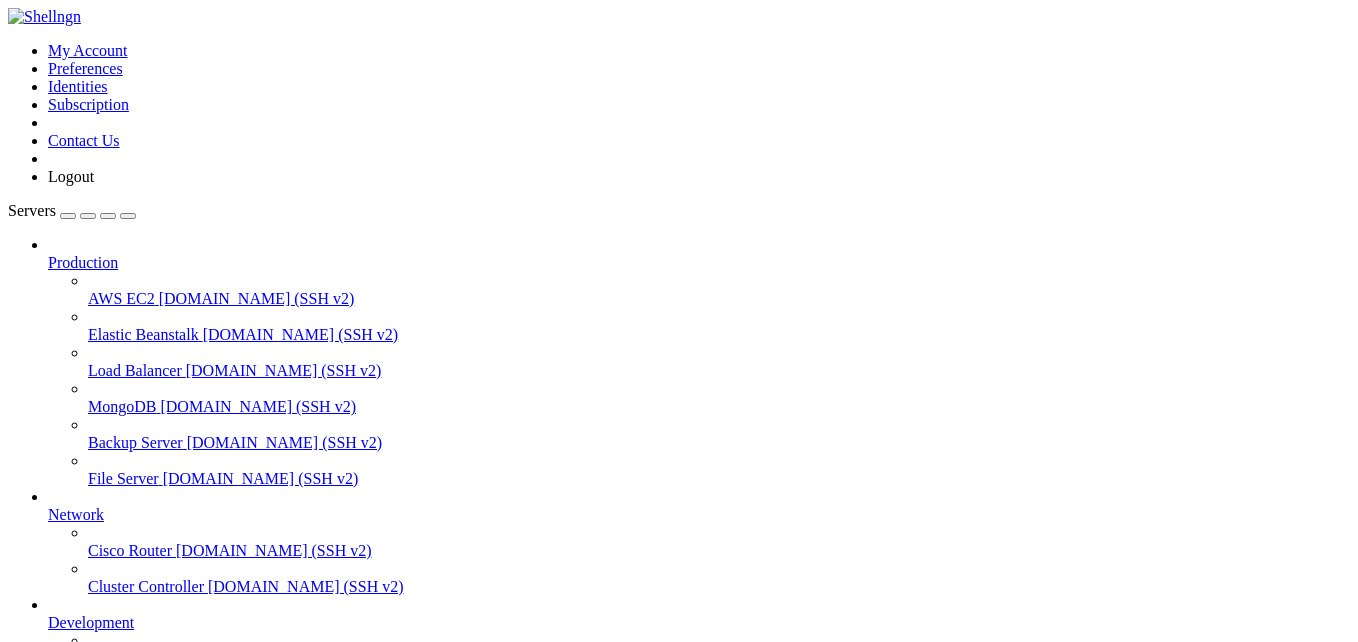 scroll, scrollTop: 0, scrollLeft: 0, axis: both 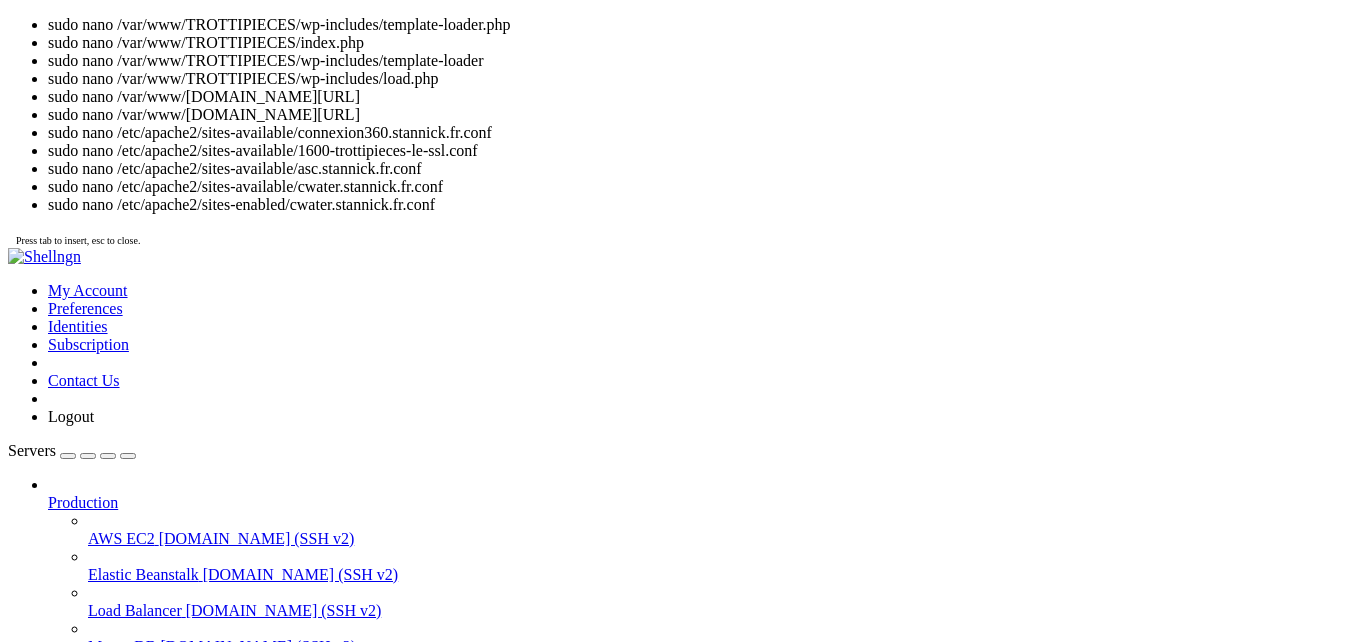 click on "stannick@sd-973 : ~ $ sudo rm /var/www/TROTTIPIECES/wp-content/plugins/2index.php" 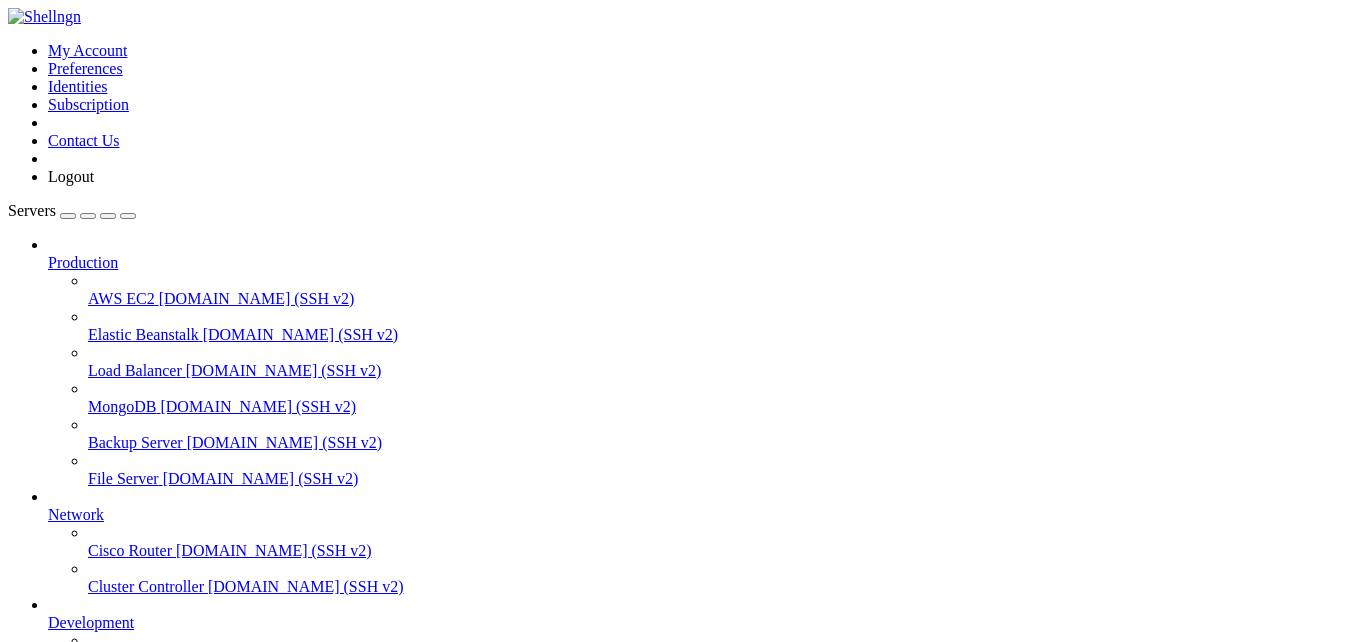 drag, startPoint x: 421, startPoint y: 1484, endPoint x: 17, endPoint y: 1485, distance: 404.00125 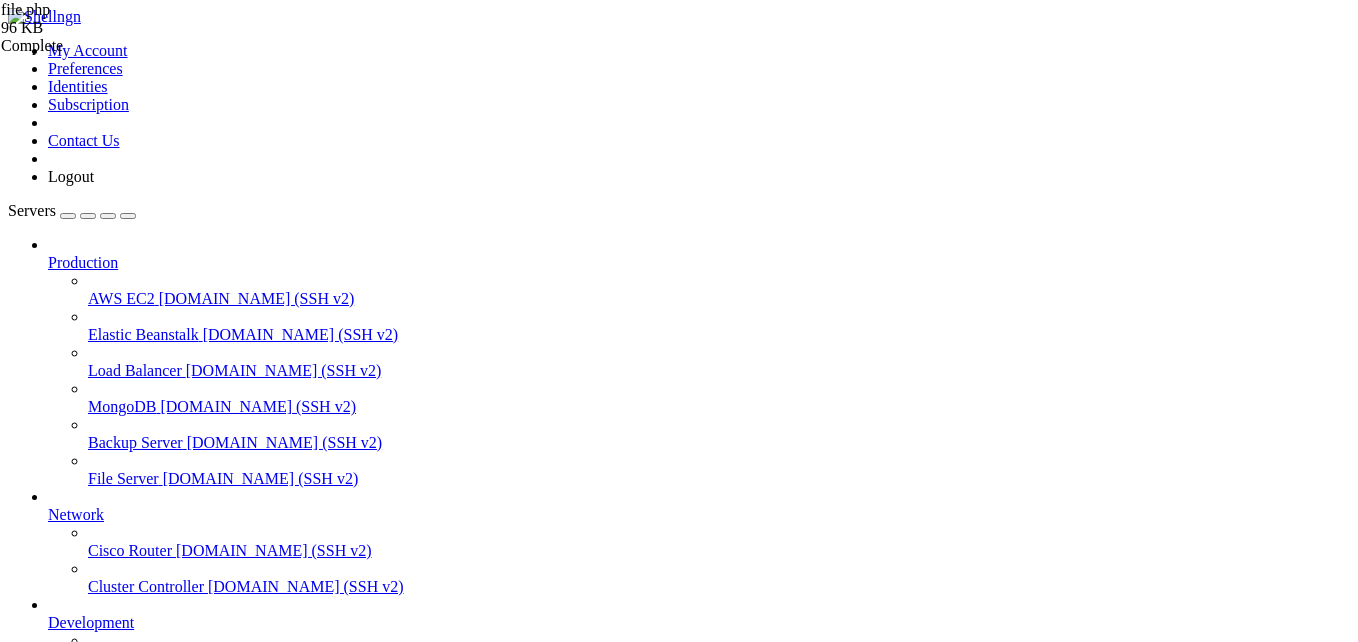 scroll, scrollTop: 3305, scrollLeft: 0, axis: vertical 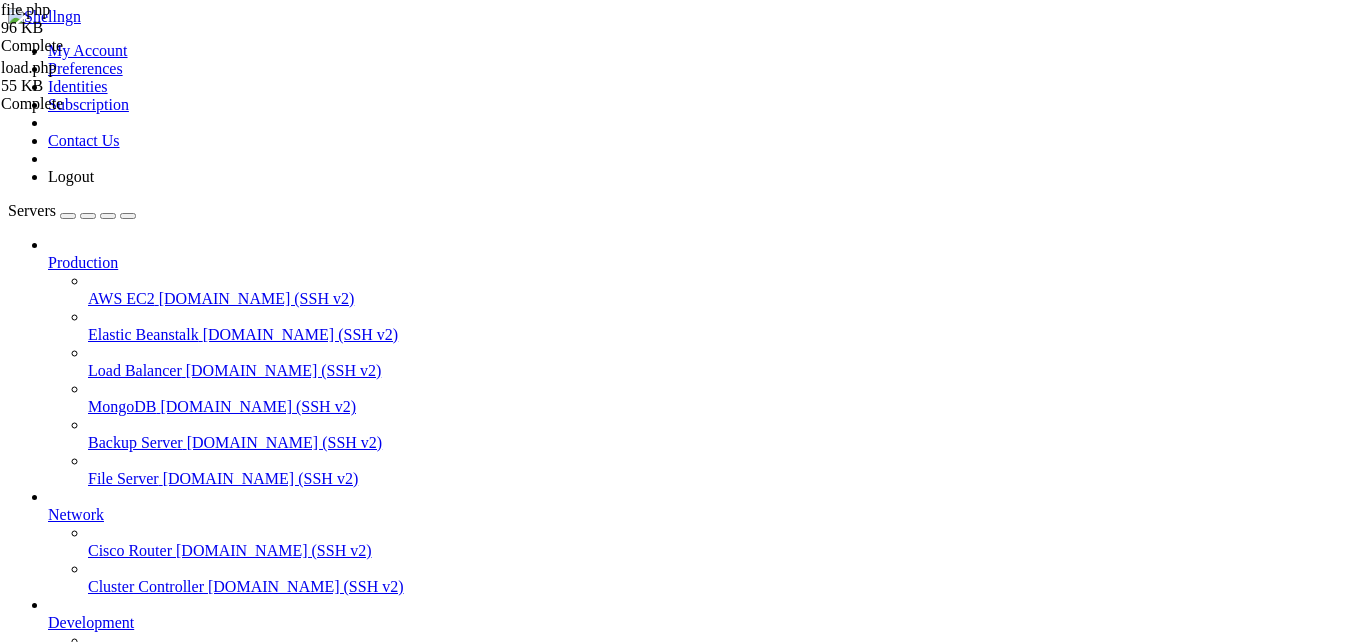 click on "Stannick" at bounding box center (76, 798) 